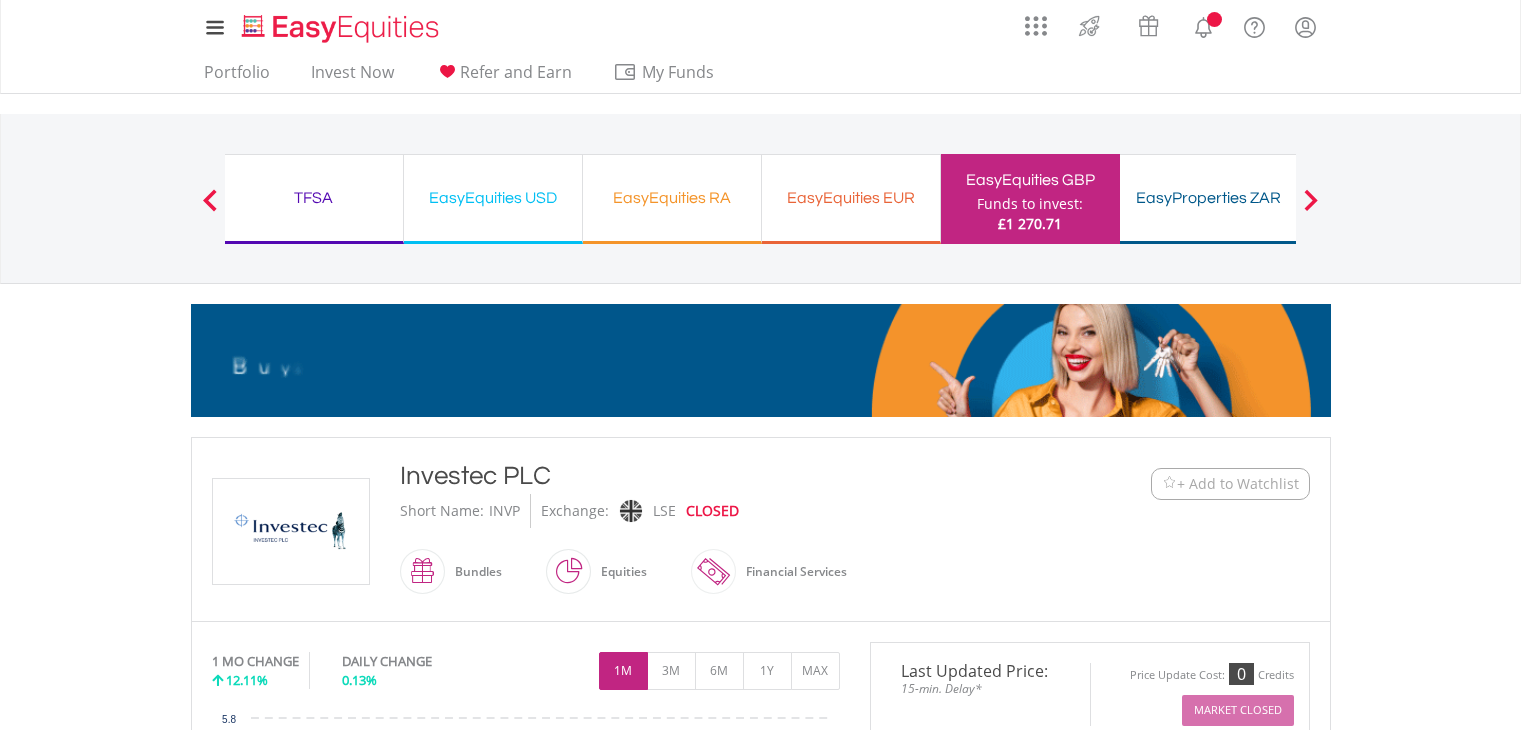 scroll, scrollTop: 0, scrollLeft: 0, axis: both 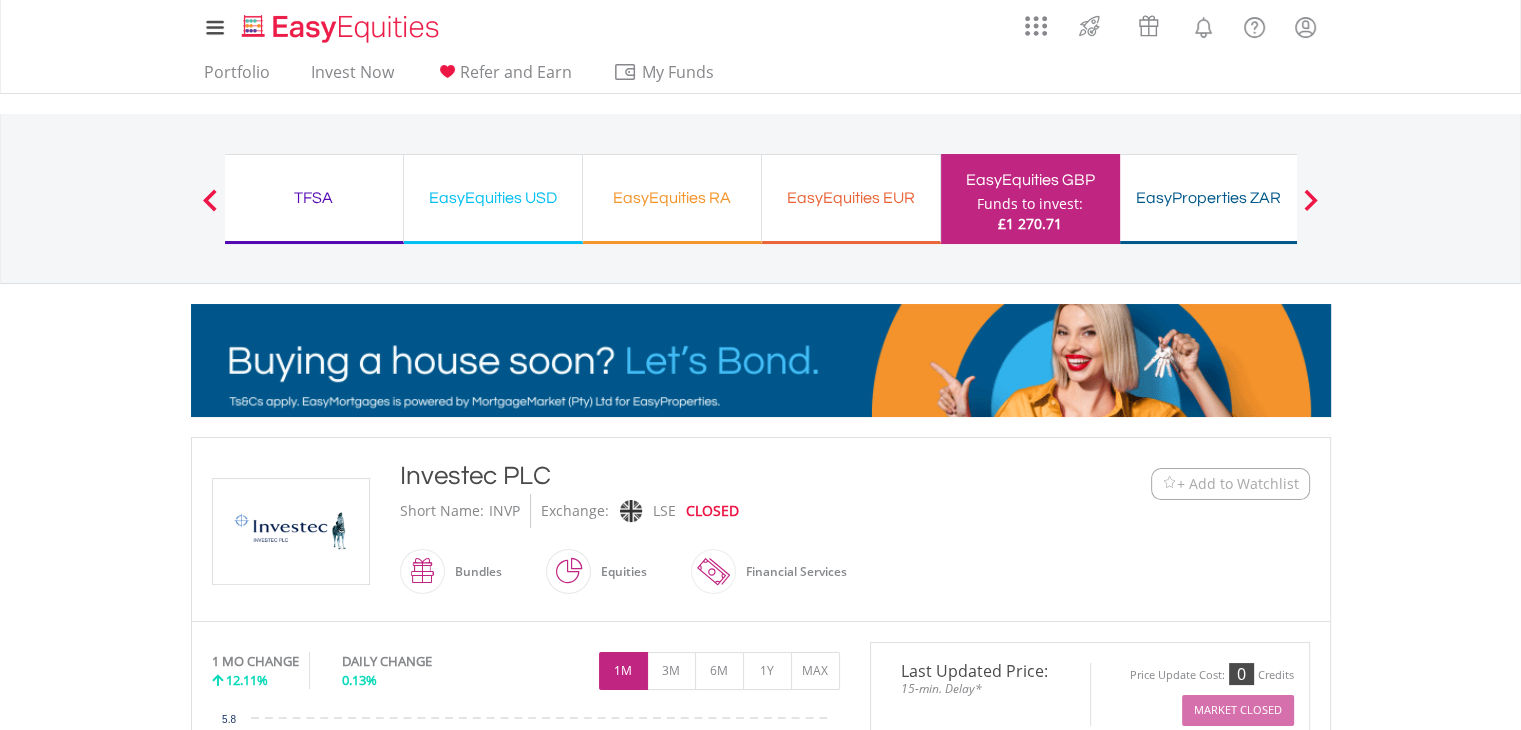 click on "My Investments
Invest Now
New Listings
Sell
My Recurring Investments
Pending Orders
Vouchers
Buy a Voucher
Redeem a Voucher
Account Management" at bounding box center (760, 969) 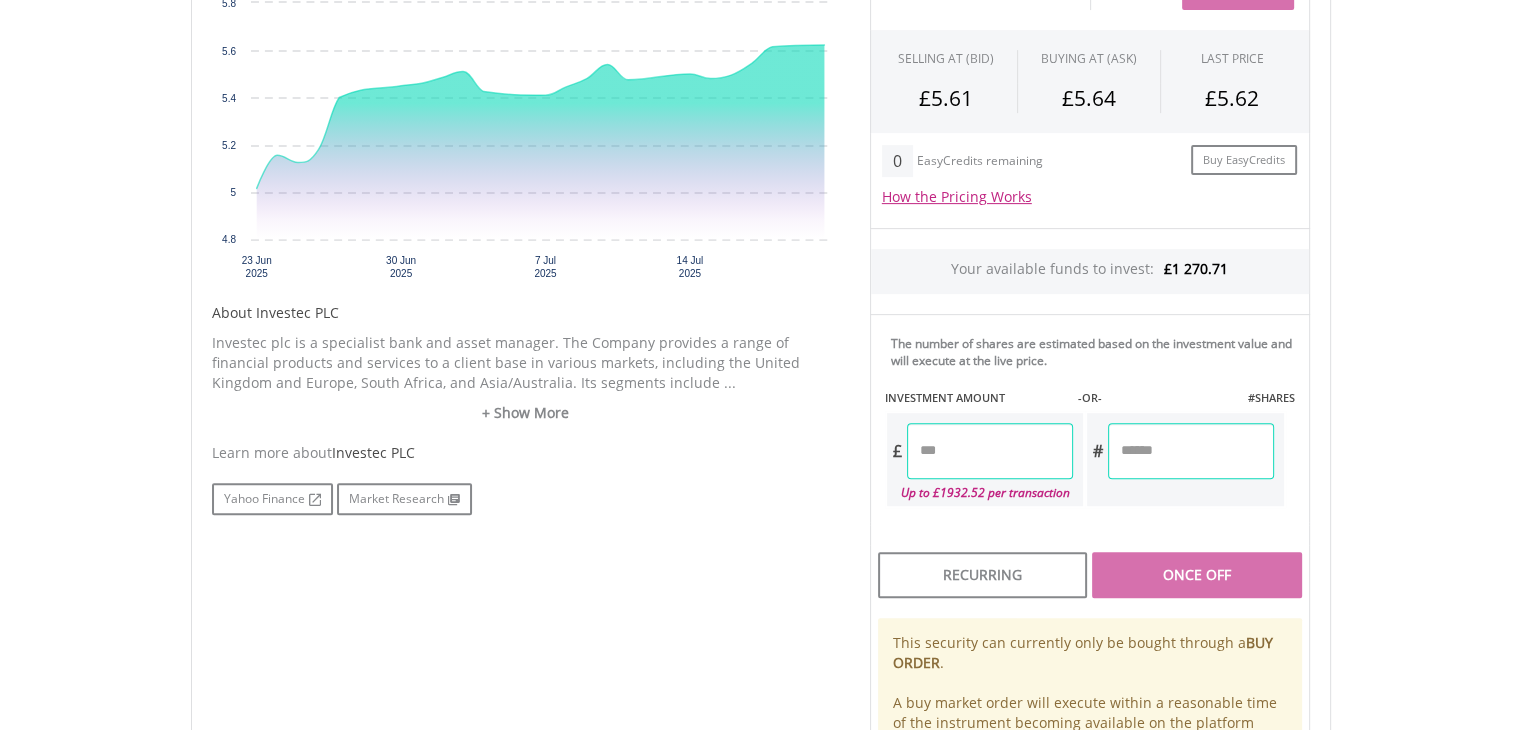 scroll, scrollTop: 760, scrollLeft: 0, axis: vertical 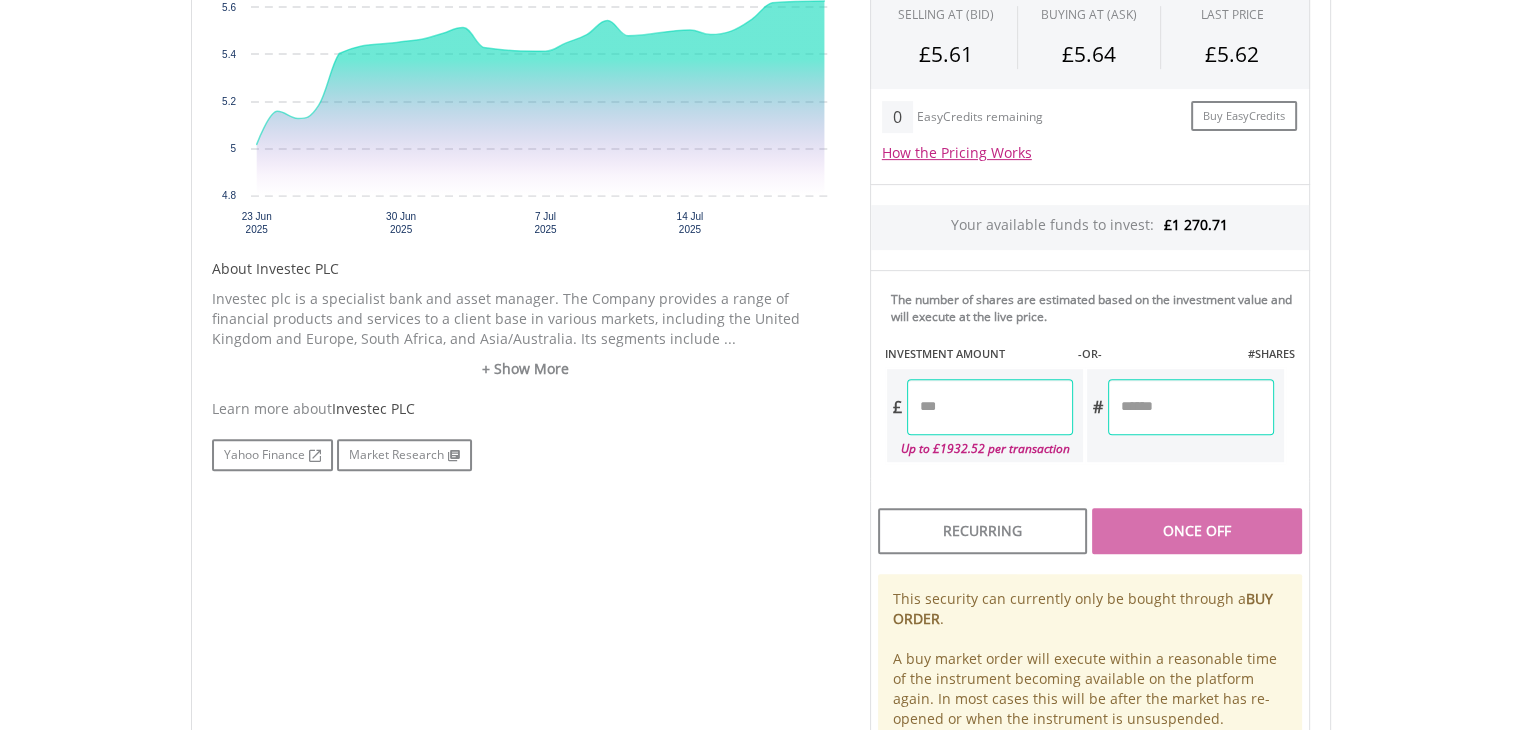click at bounding box center [990, 407] 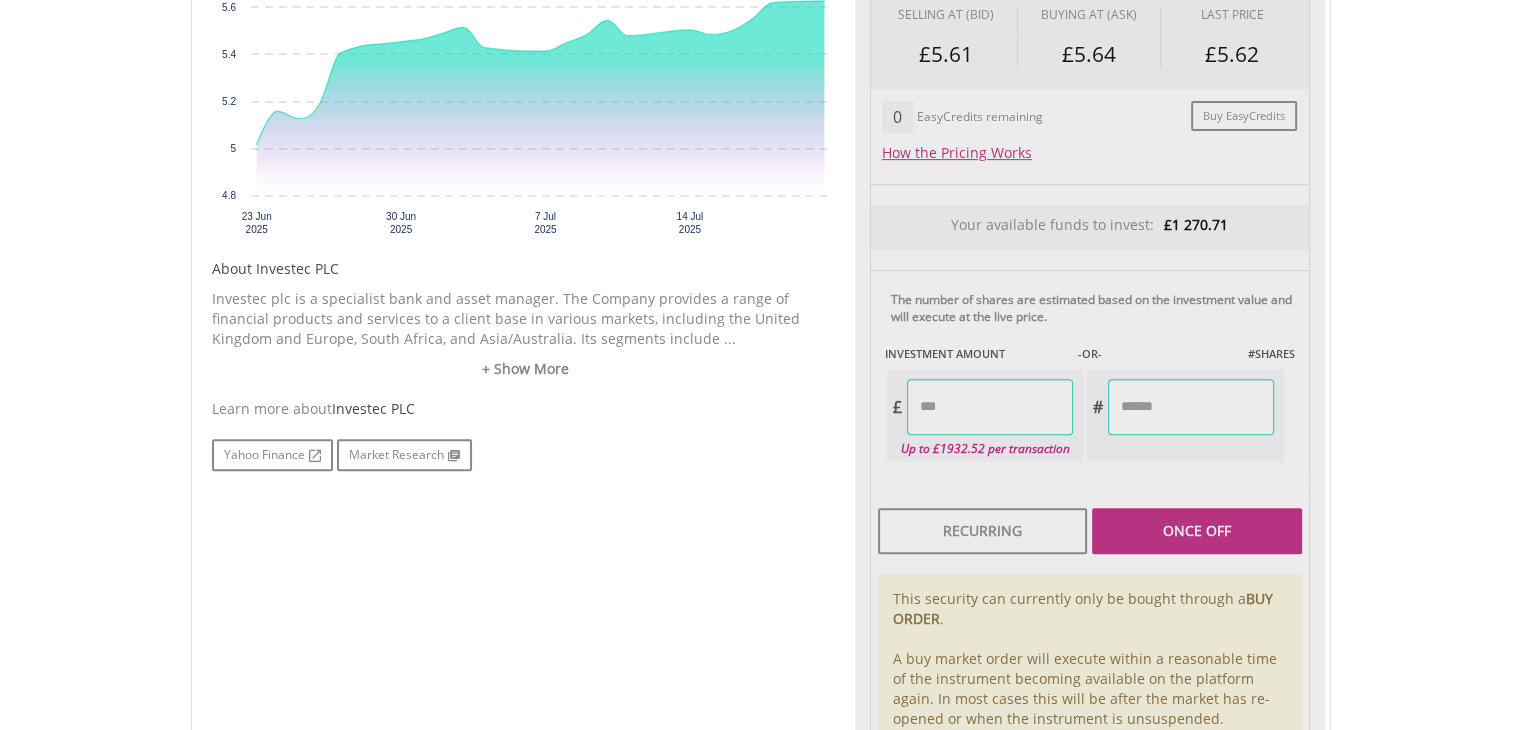 type on "********" 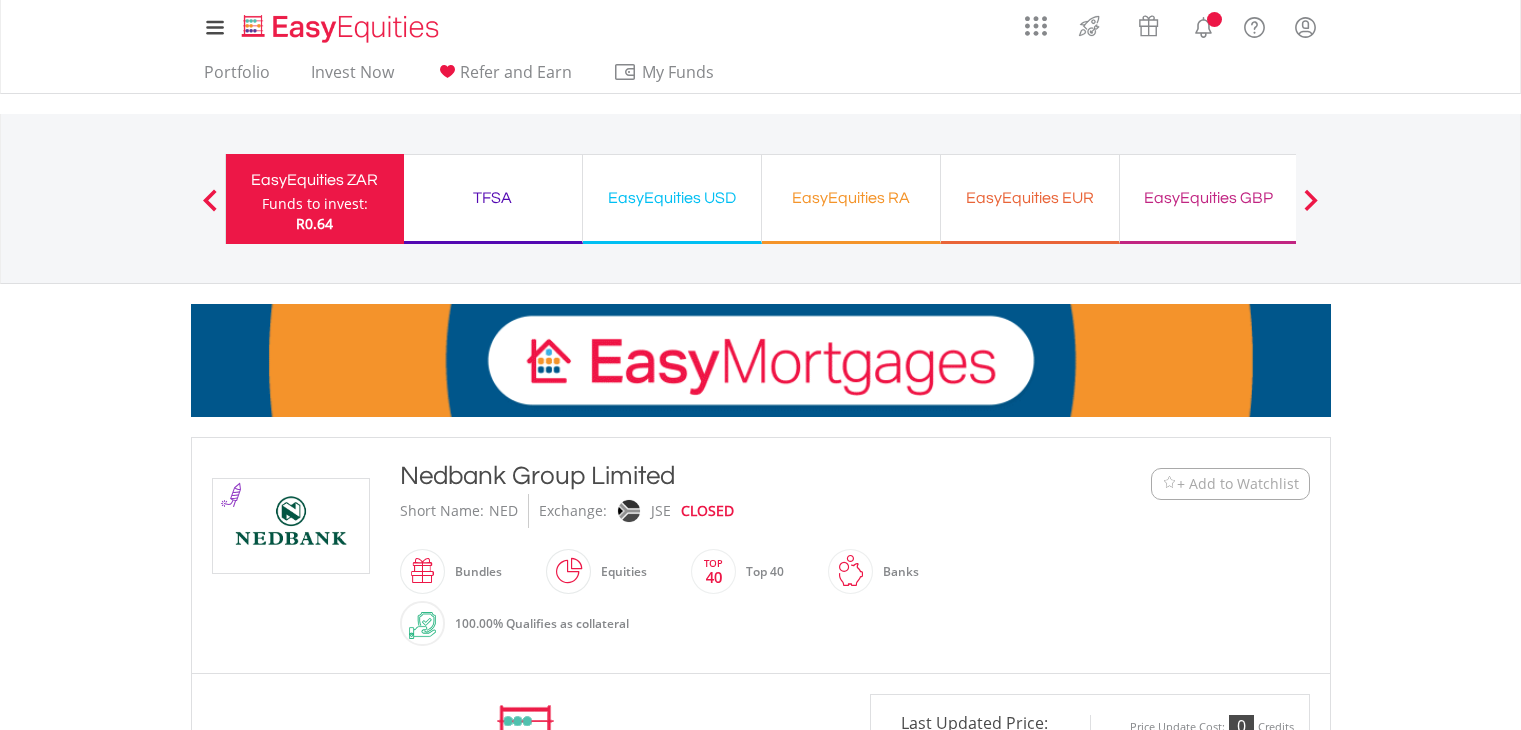 scroll, scrollTop: 0, scrollLeft: 0, axis: both 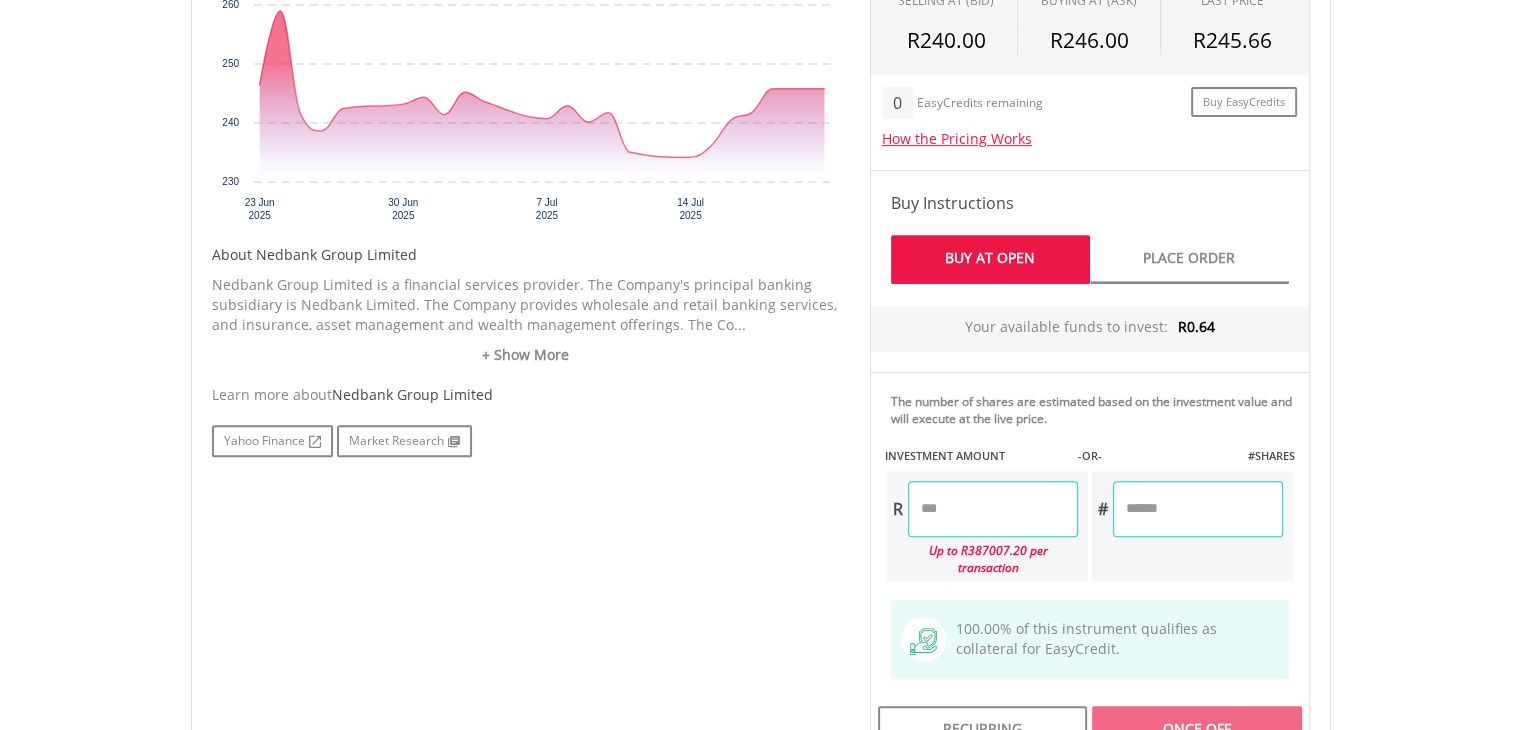 click at bounding box center (993, 509) 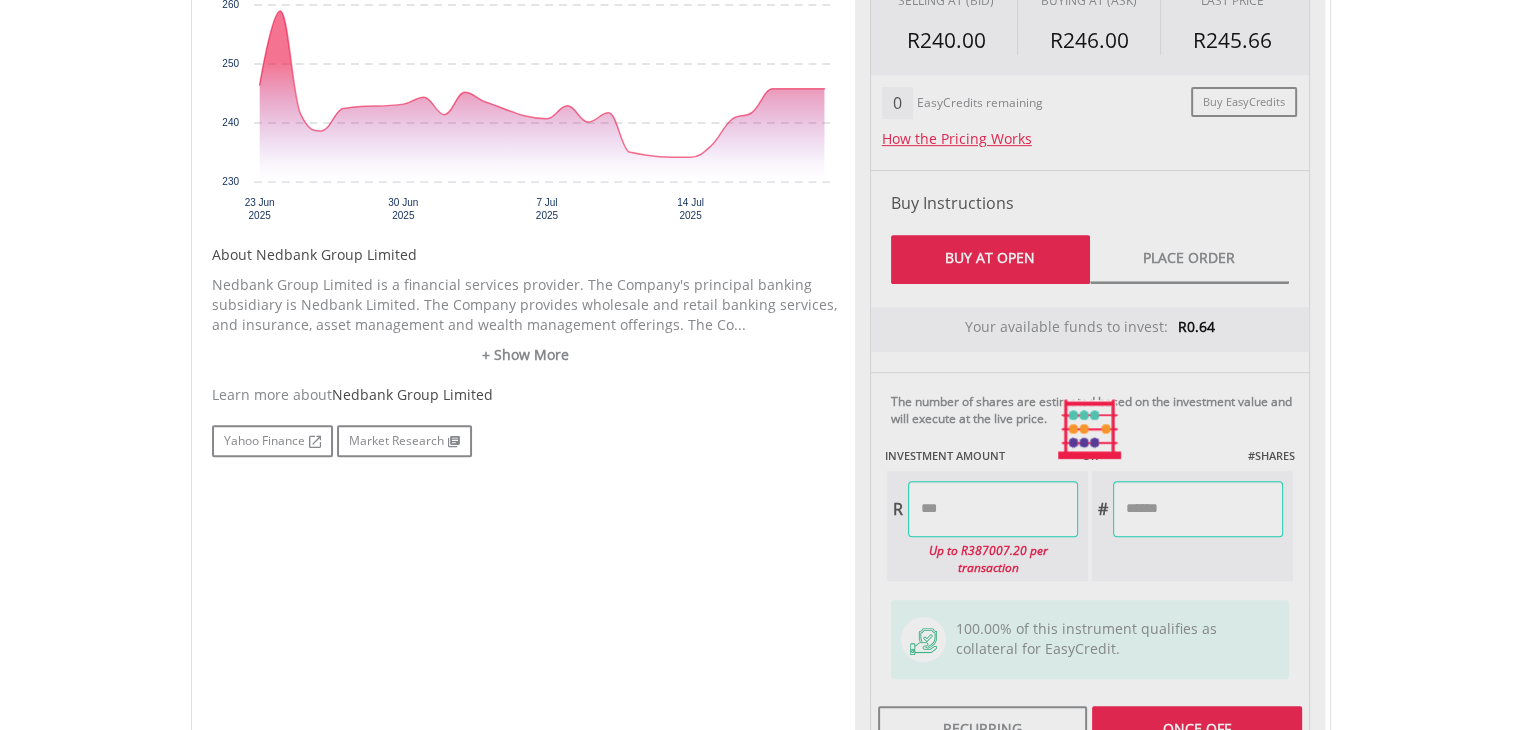type on "*********" 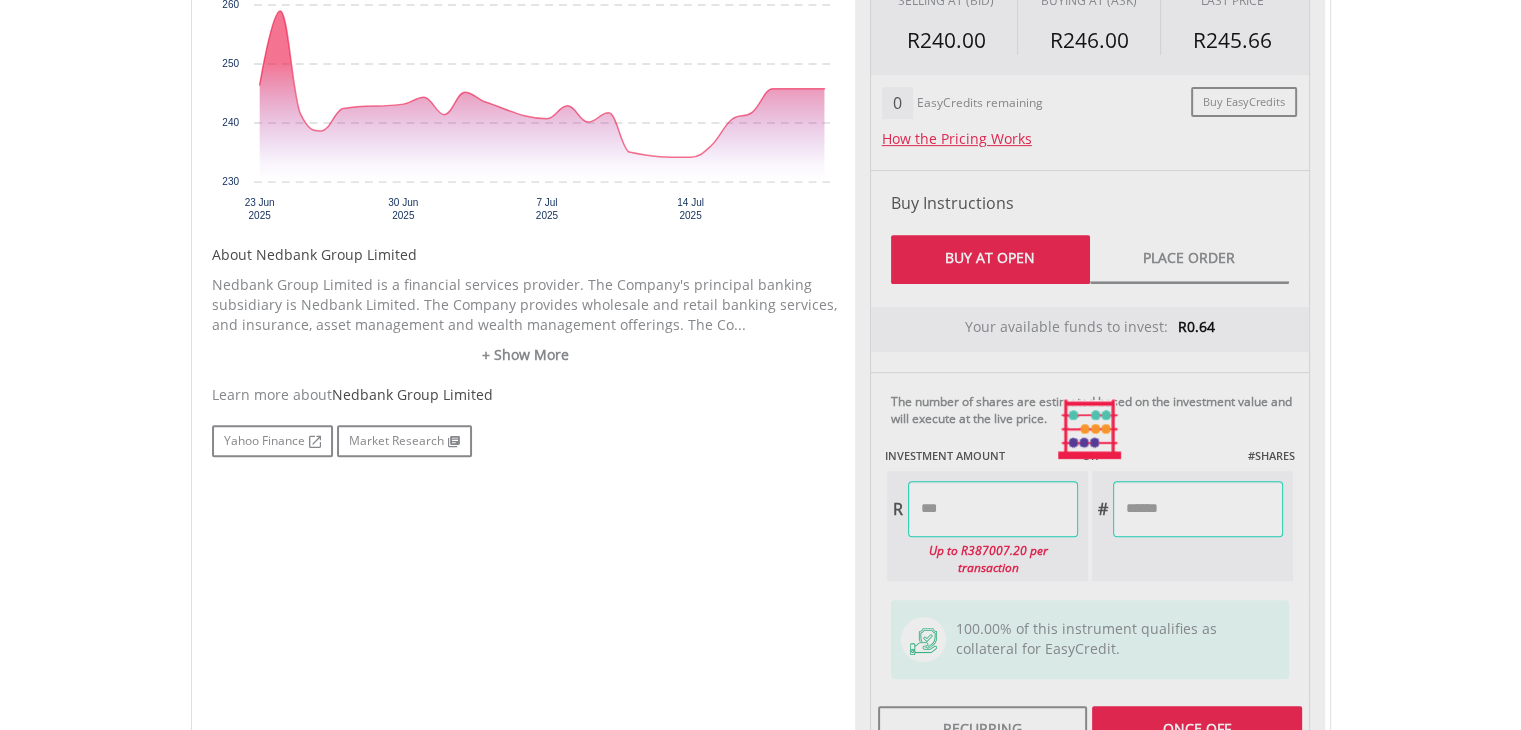 type on "********" 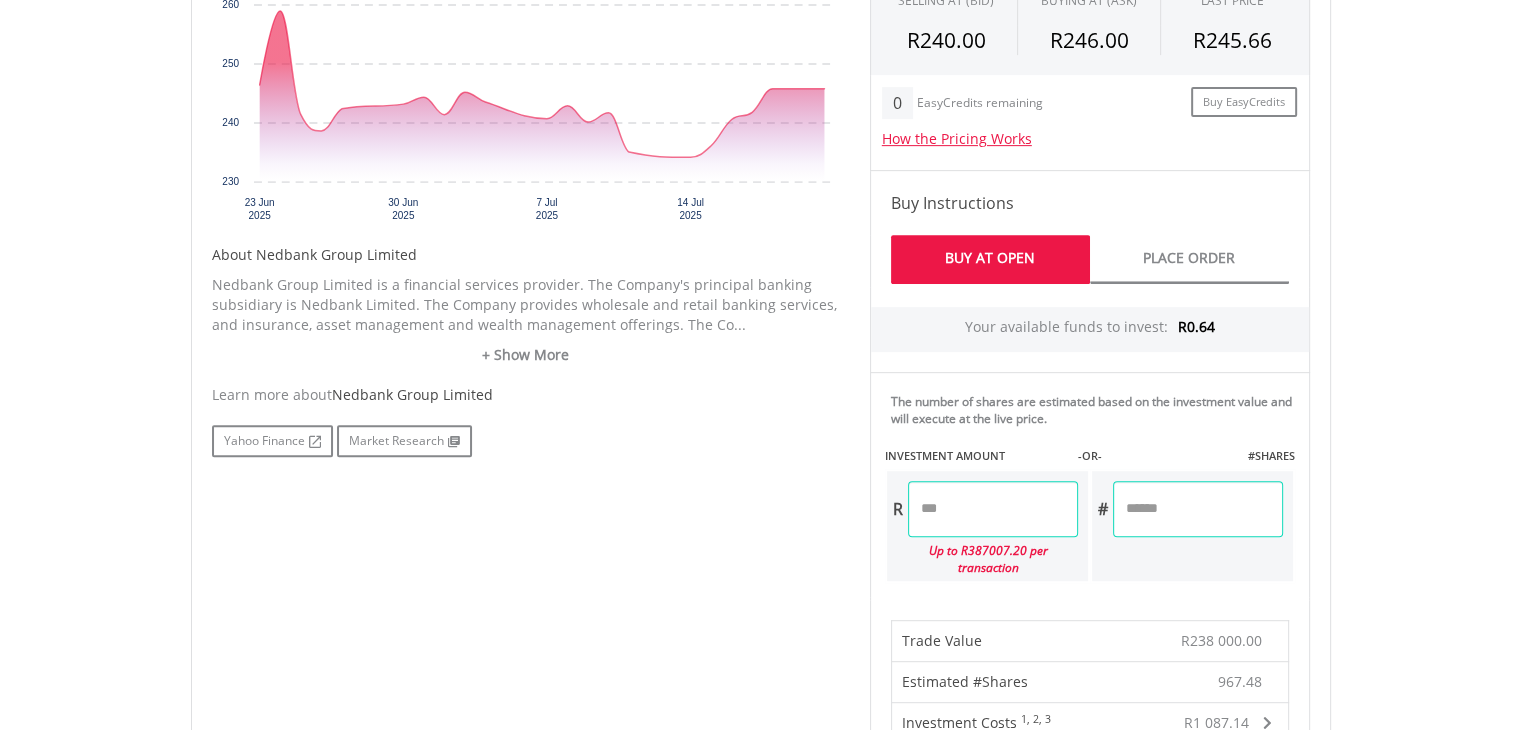 click on "*********" at bounding box center (993, 509) 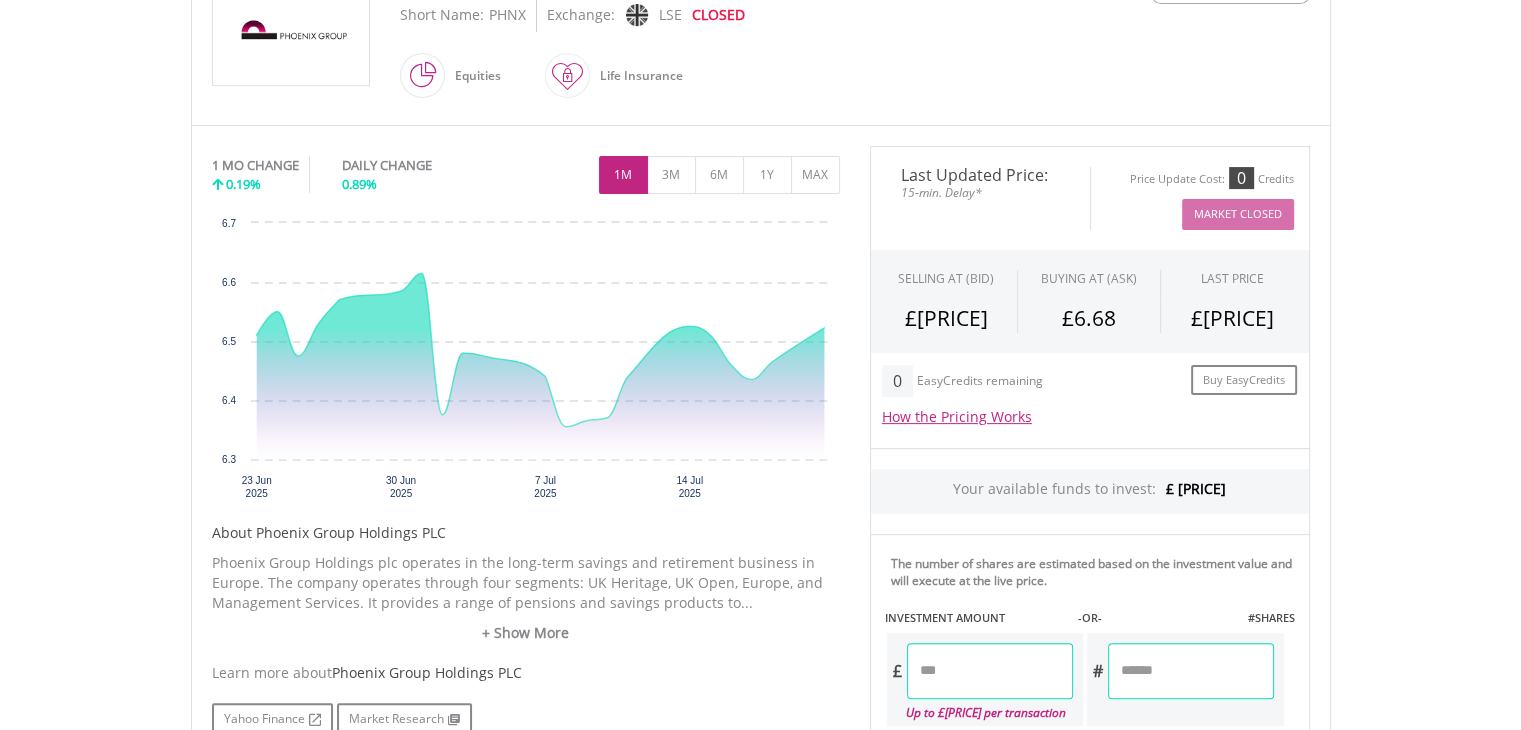click on "My Investments
Invest Now
New Listings
Sell
My Recurring Investments
Pending Orders
Vouchers
Buy a Voucher
Redeem a Voucher
Account Management" at bounding box center [760, 473] 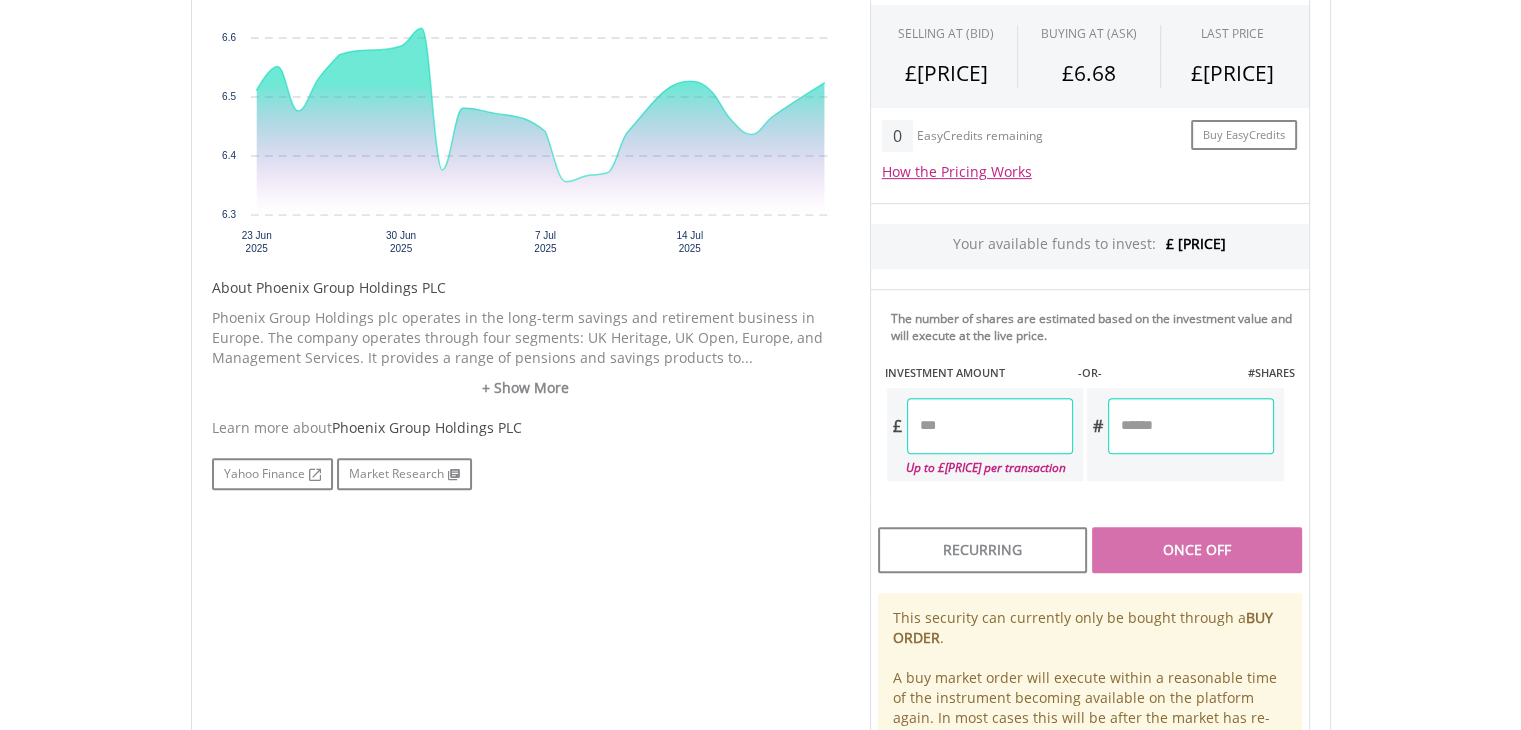 scroll, scrollTop: 760, scrollLeft: 0, axis: vertical 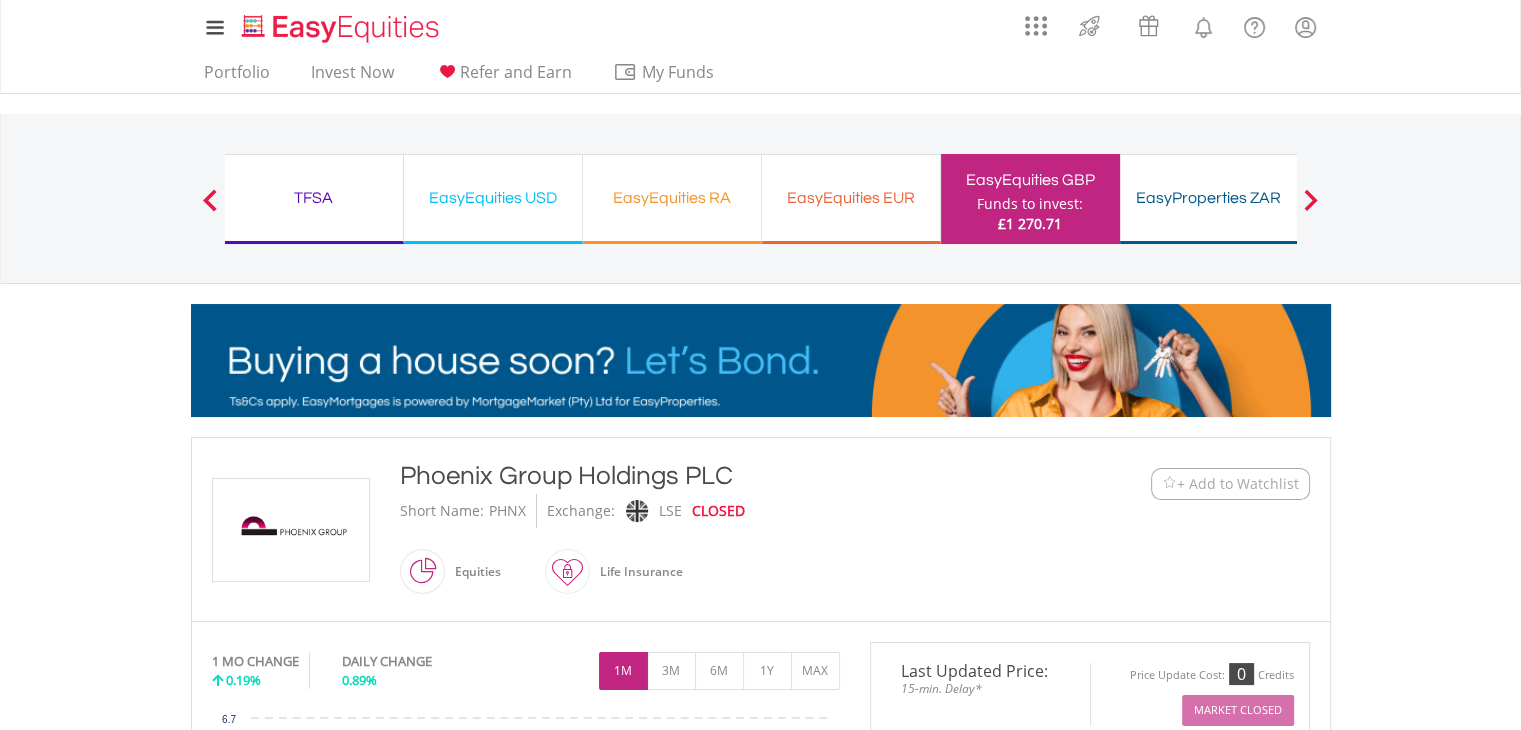 click on "My Investments
Invest Now
New Listings
Sell
My Recurring Investments
Pending Orders
Vouchers
Buy a Voucher
Redeem a Voucher
Account Management" at bounding box center [760, 969] 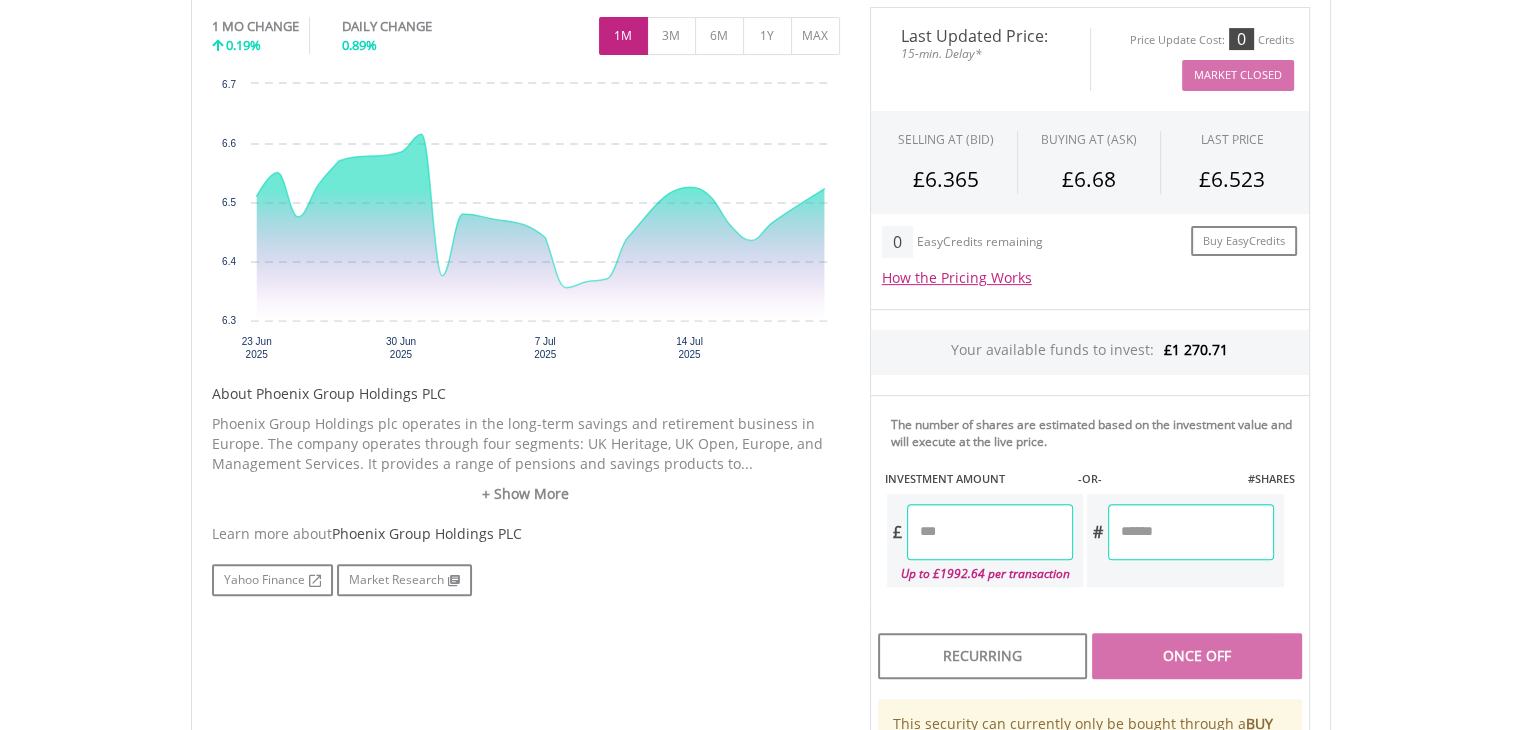 scroll, scrollTop: 640, scrollLeft: 0, axis: vertical 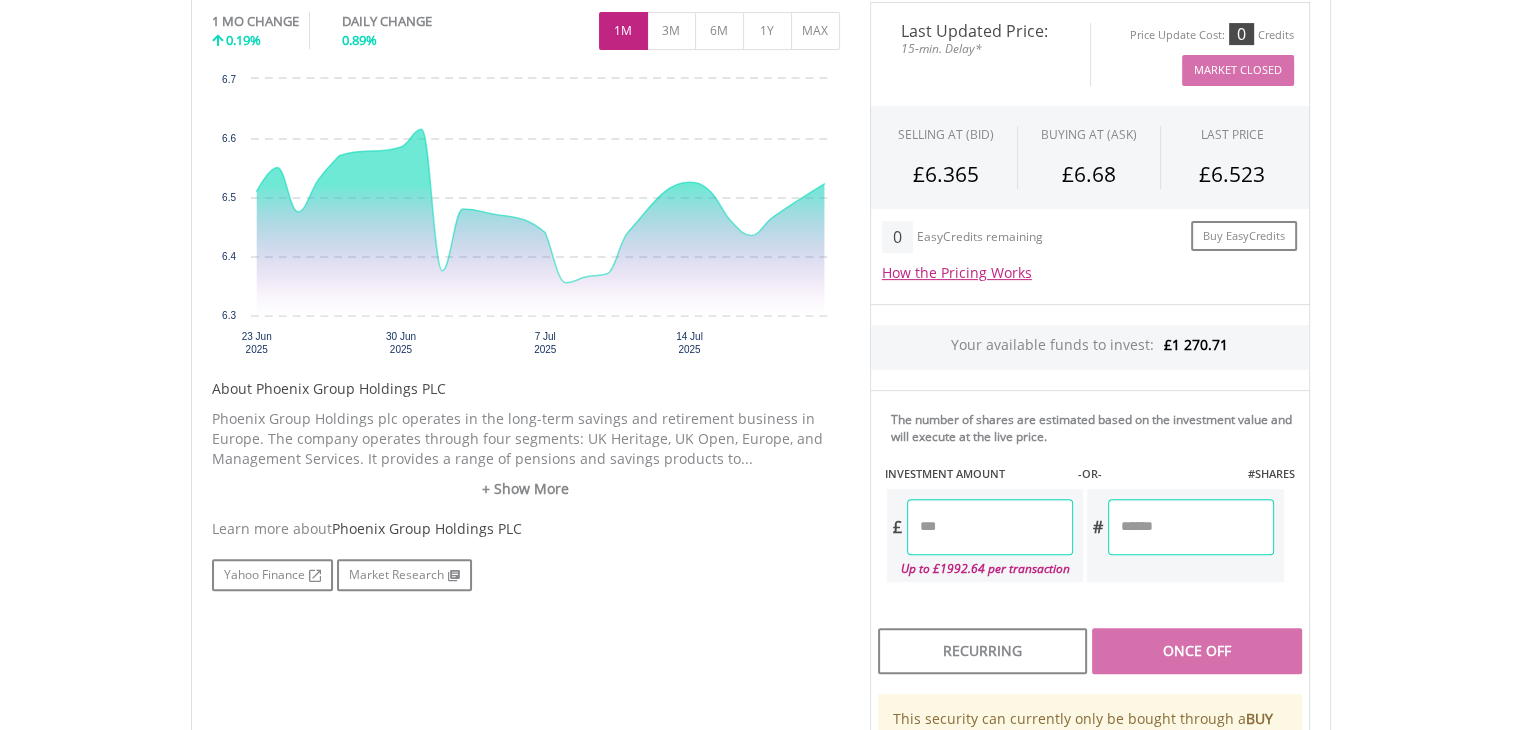 click at bounding box center [990, 527] 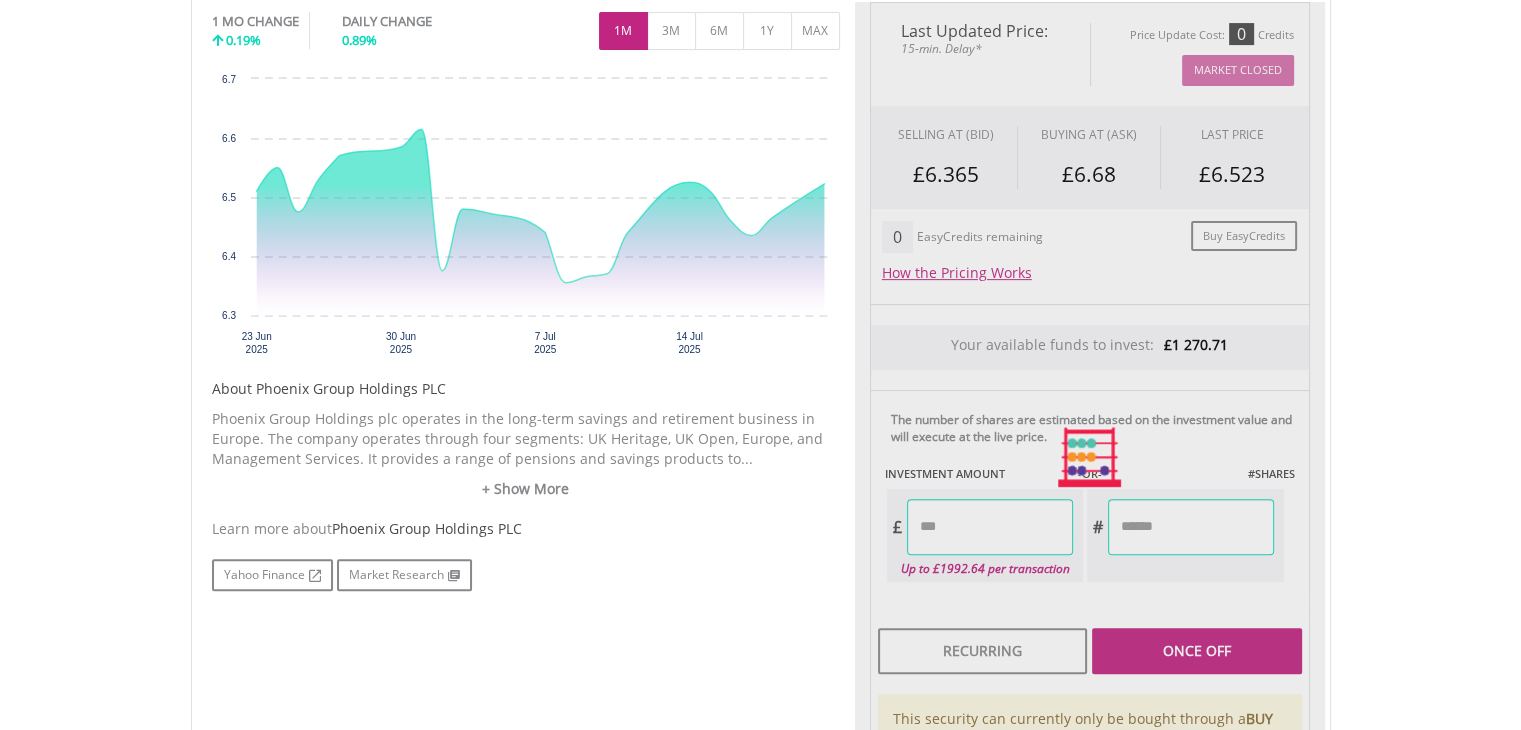 click on "Last Updated Price:
15-min. Delay*
Price Update Cost:
0
Credits
Market Closed
SELLING AT (BID)
BUYING AT                     (ASK)
LAST PRICE
£6.365
£6.68
£6.523
0
£" at bounding box center (1090, 457) 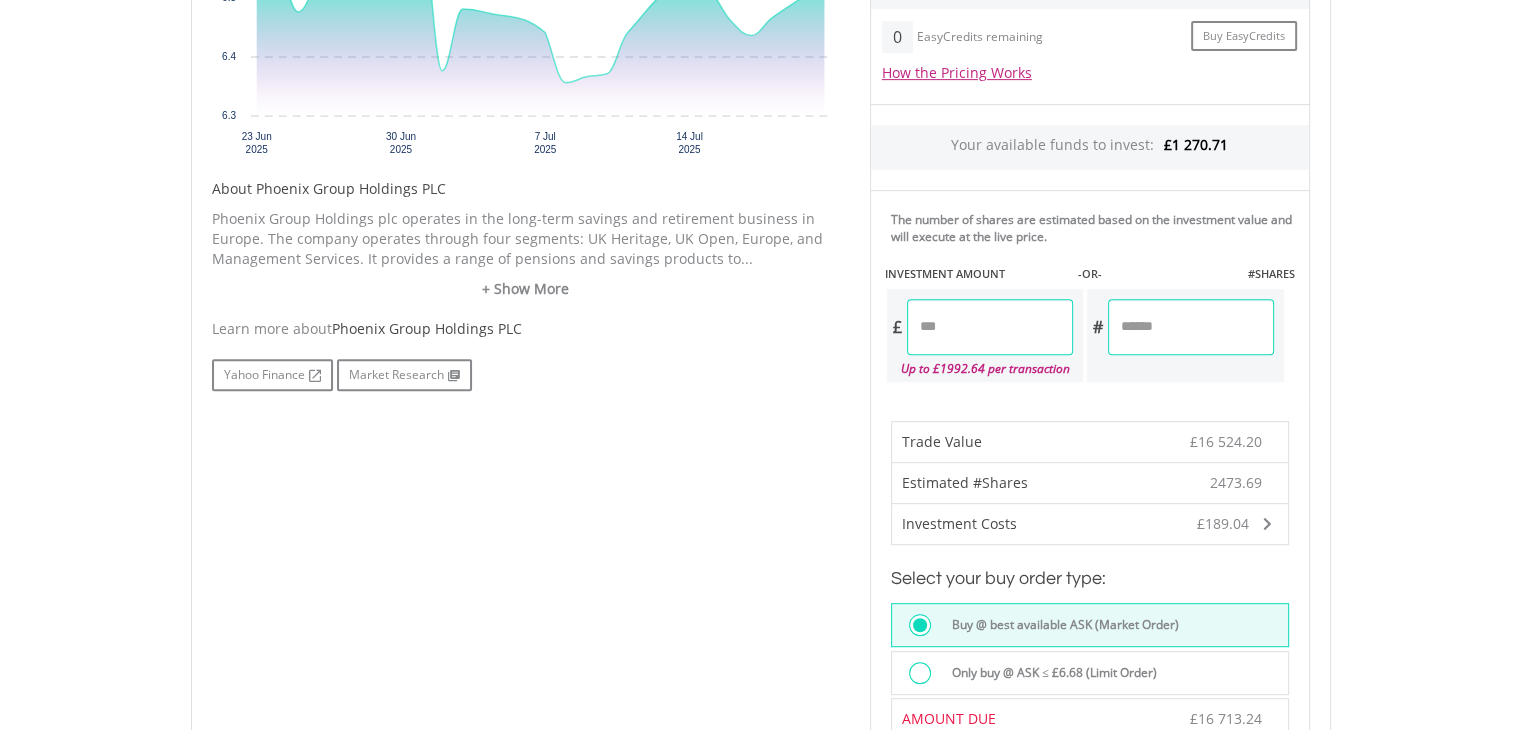scroll, scrollTop: 880, scrollLeft: 0, axis: vertical 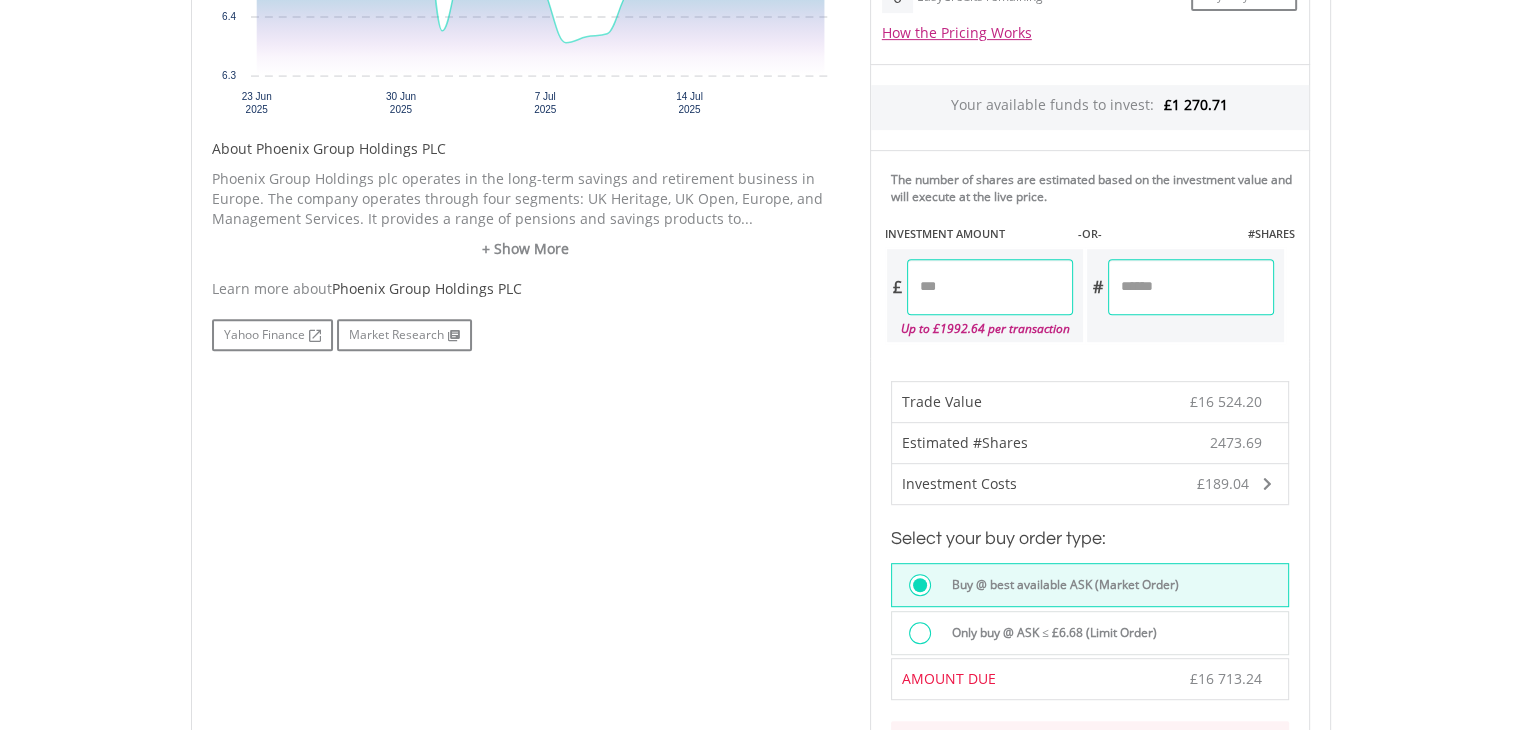 click on "********" at bounding box center (990, 287) 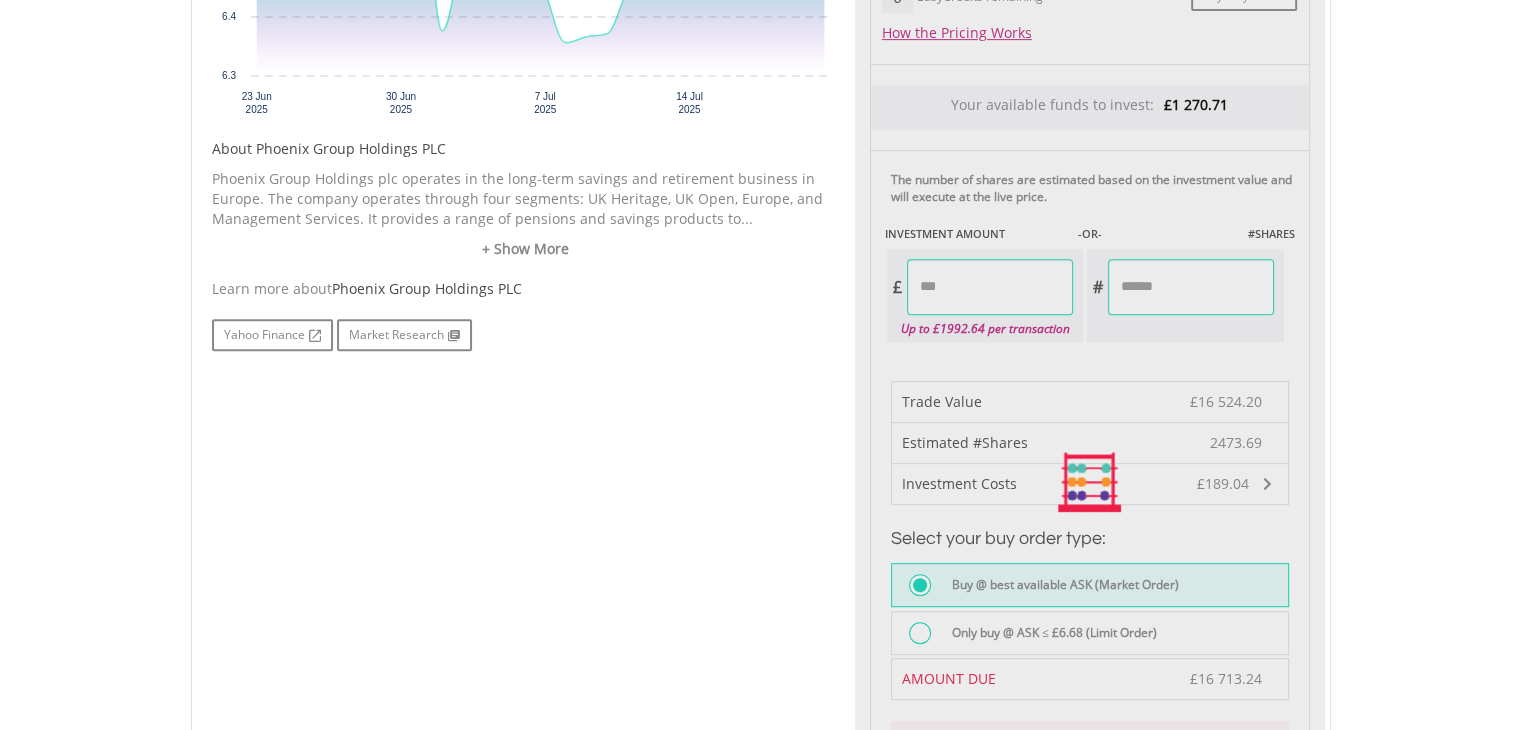 click on "Last Updated Price:
15-min. Delay*
Price Update Cost:
0
Credits
Market Closed
SELLING AT (BID)
BUYING AT                     (ASK)
LAST PRICE
£6.365
£6.68
£6.523
0
£" at bounding box center (1090, 482) 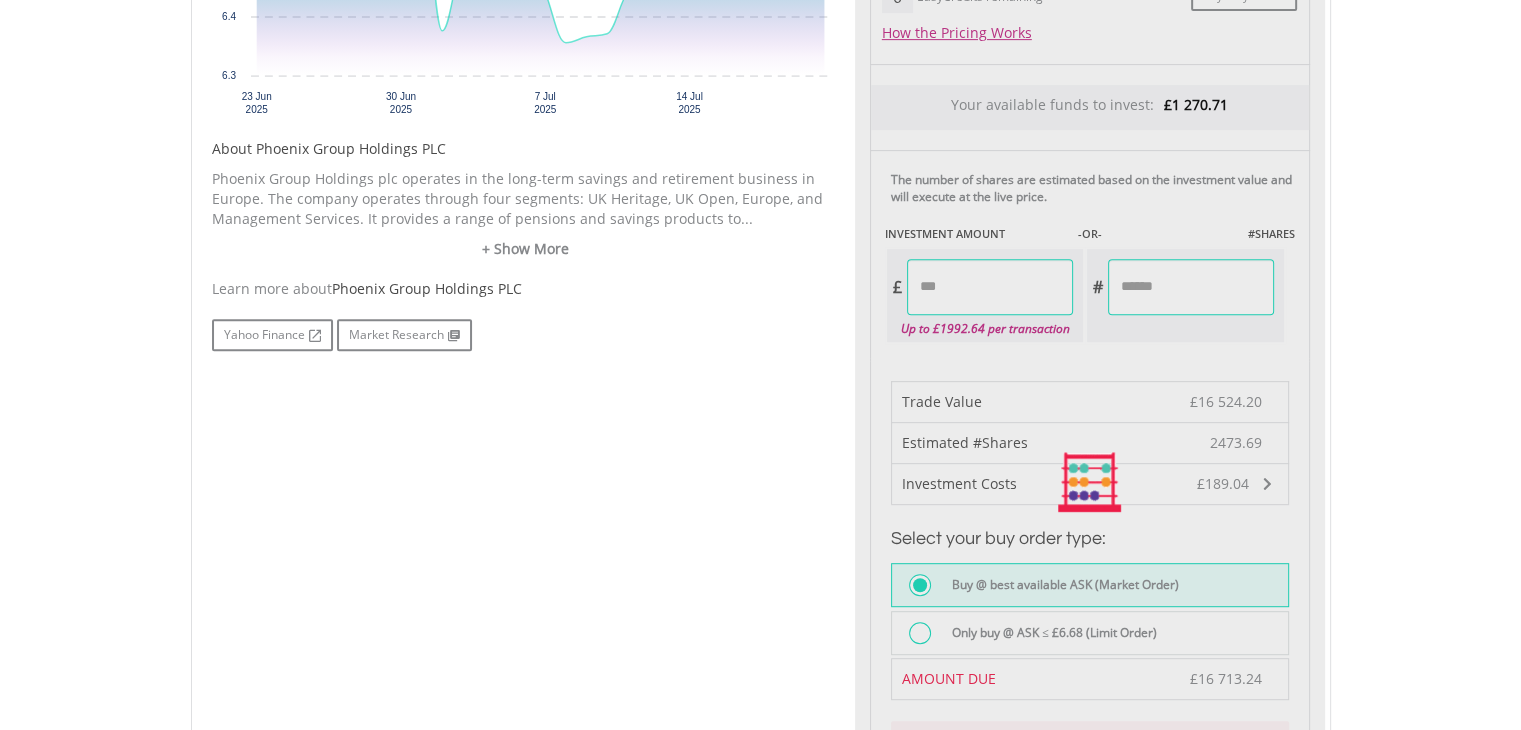 type on "*********" 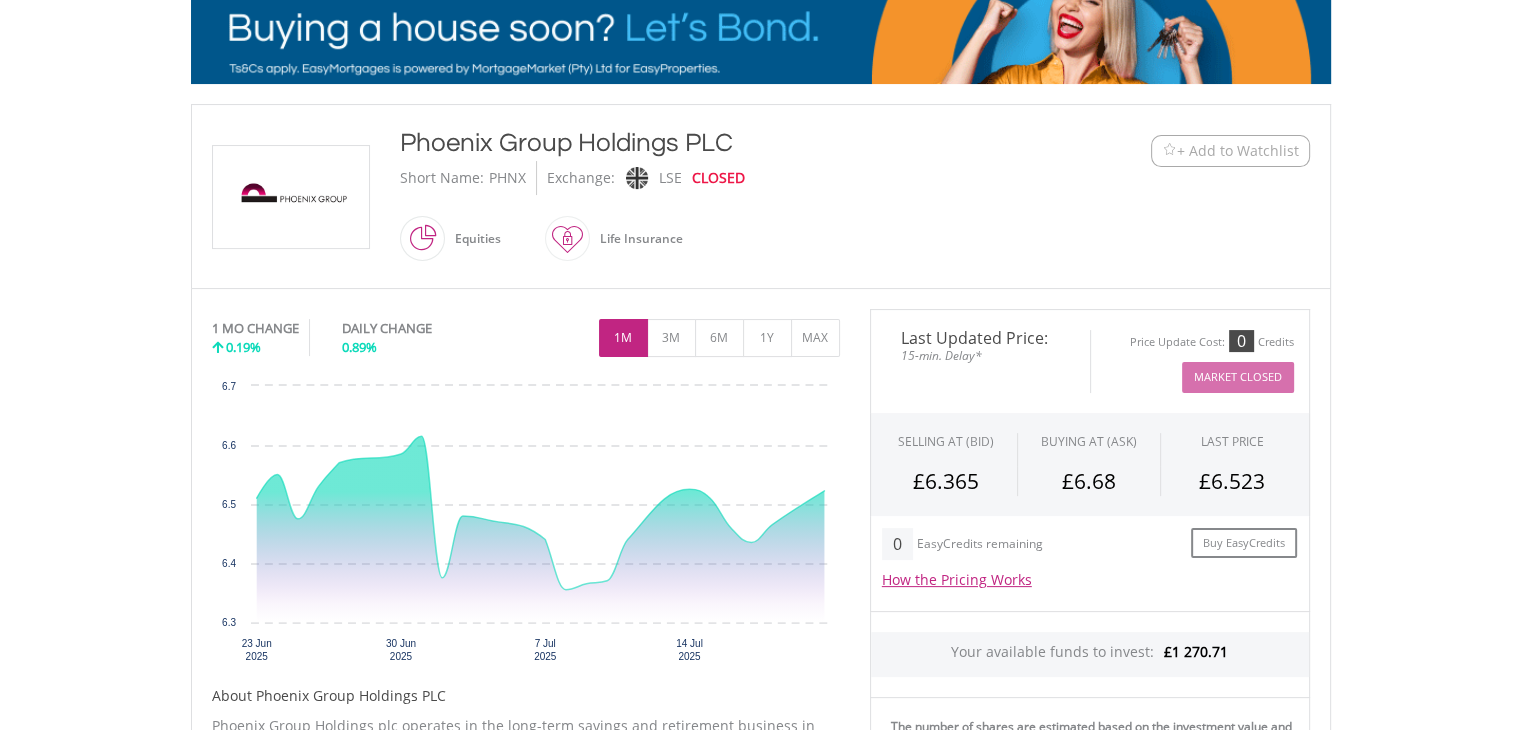 scroll, scrollTop: 266, scrollLeft: 0, axis: vertical 